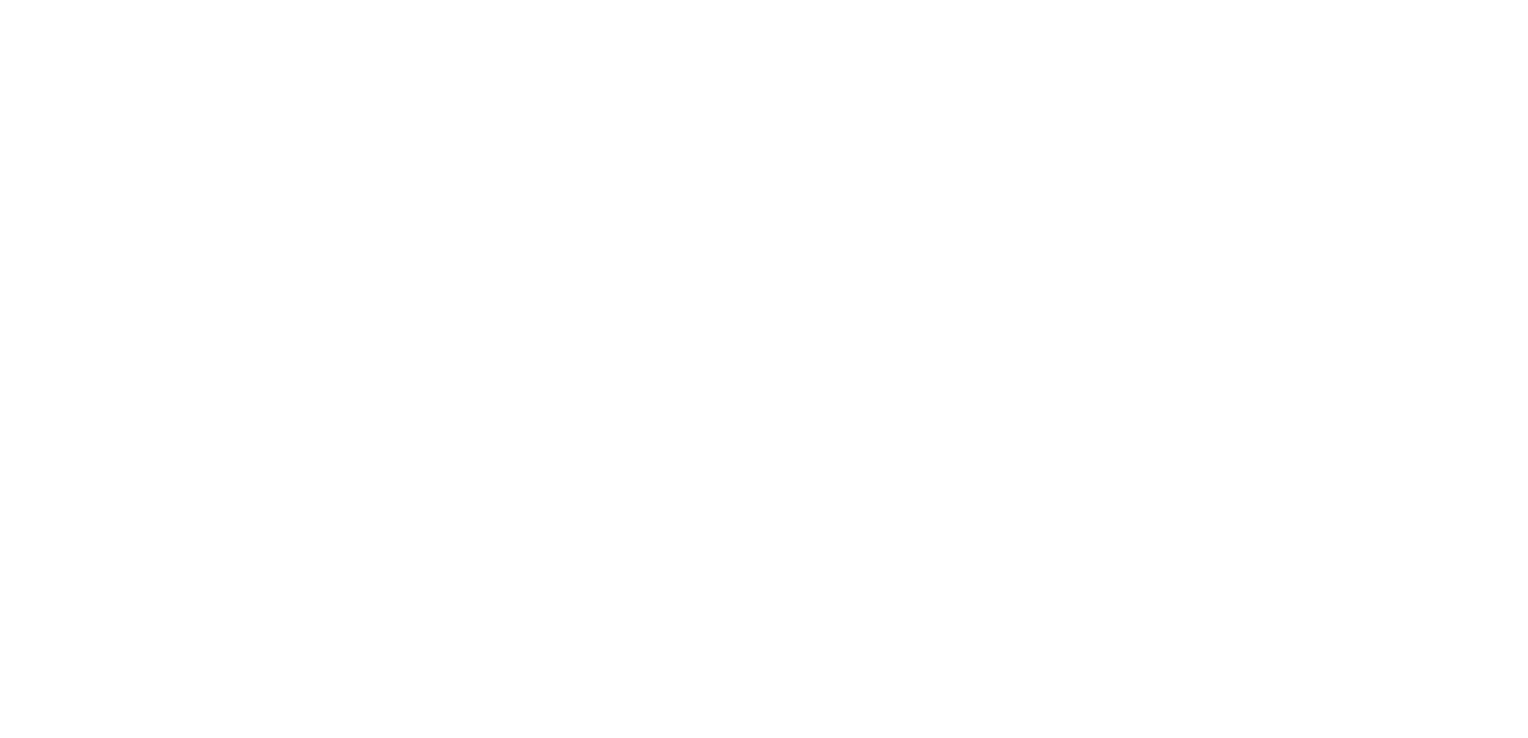 scroll, scrollTop: 0, scrollLeft: 0, axis: both 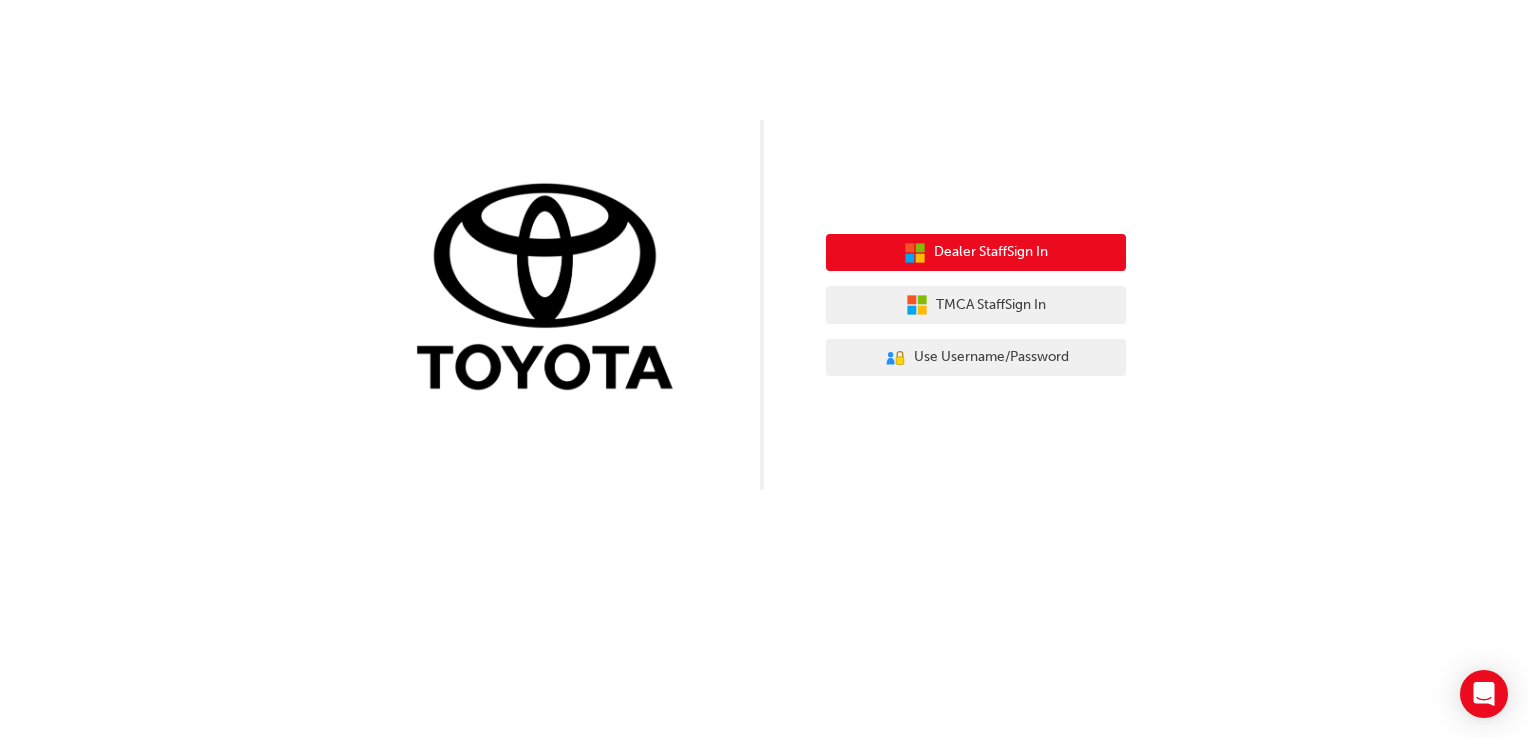 click on "Dealer Staff  Sign In" at bounding box center [991, 252] 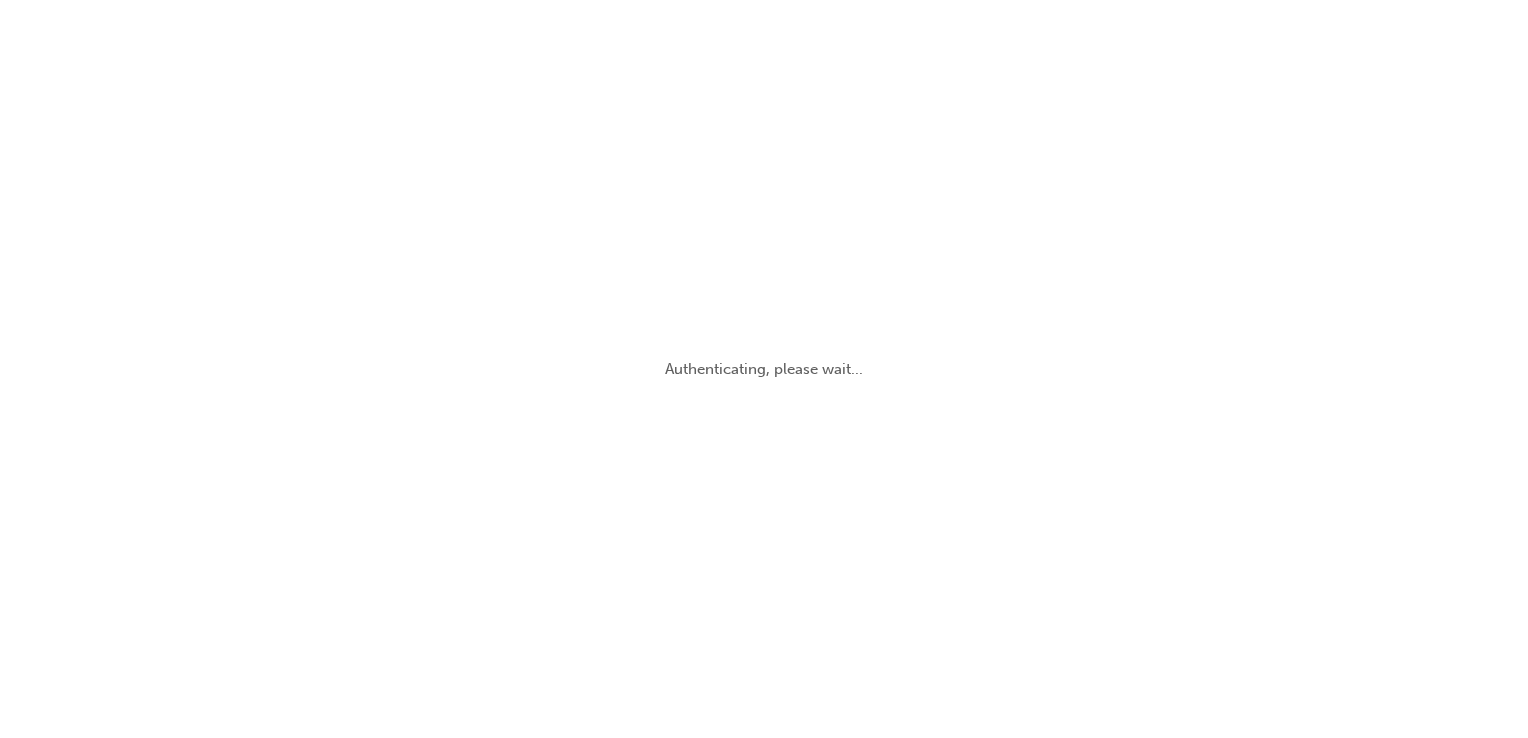 scroll, scrollTop: 0, scrollLeft: 0, axis: both 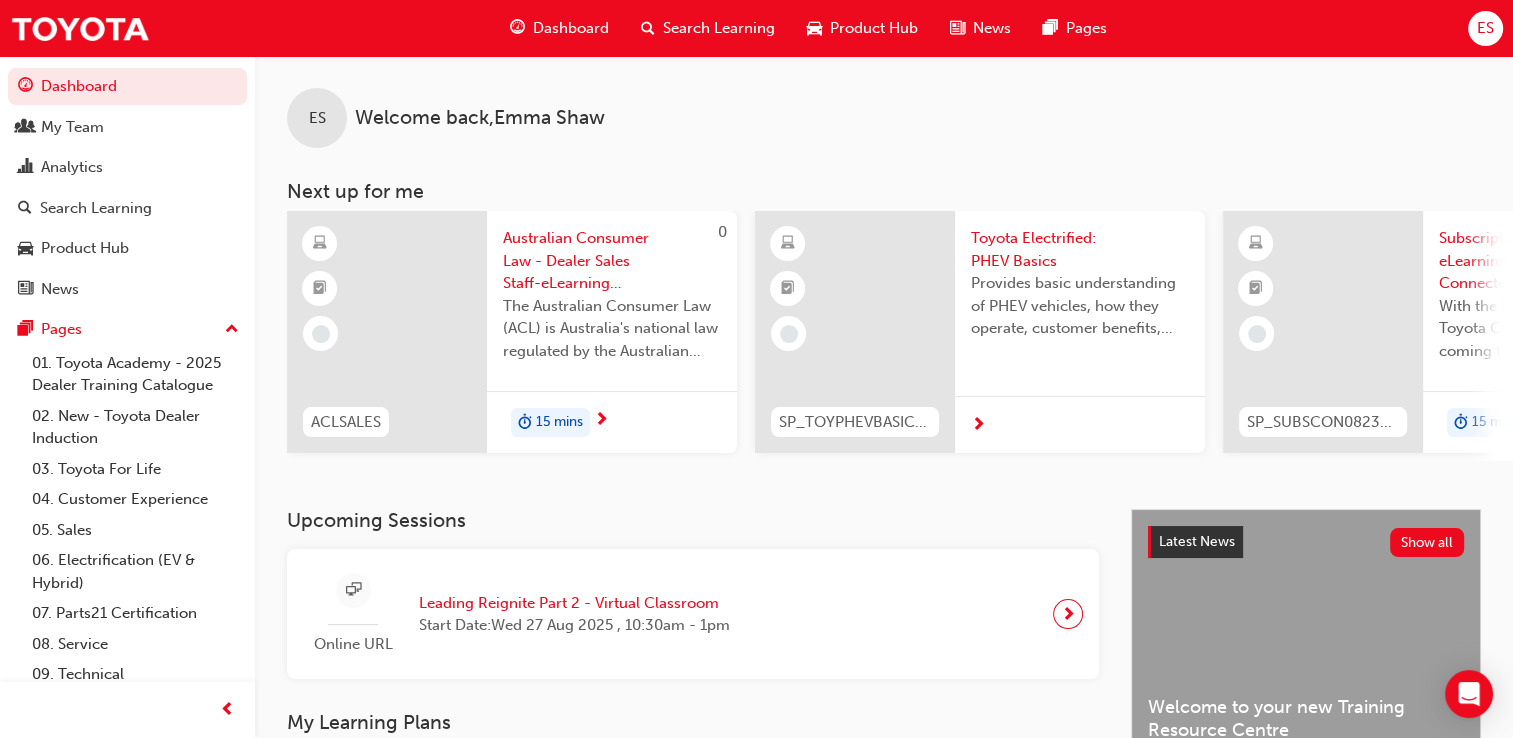 click on "Search Learning" at bounding box center [719, 28] 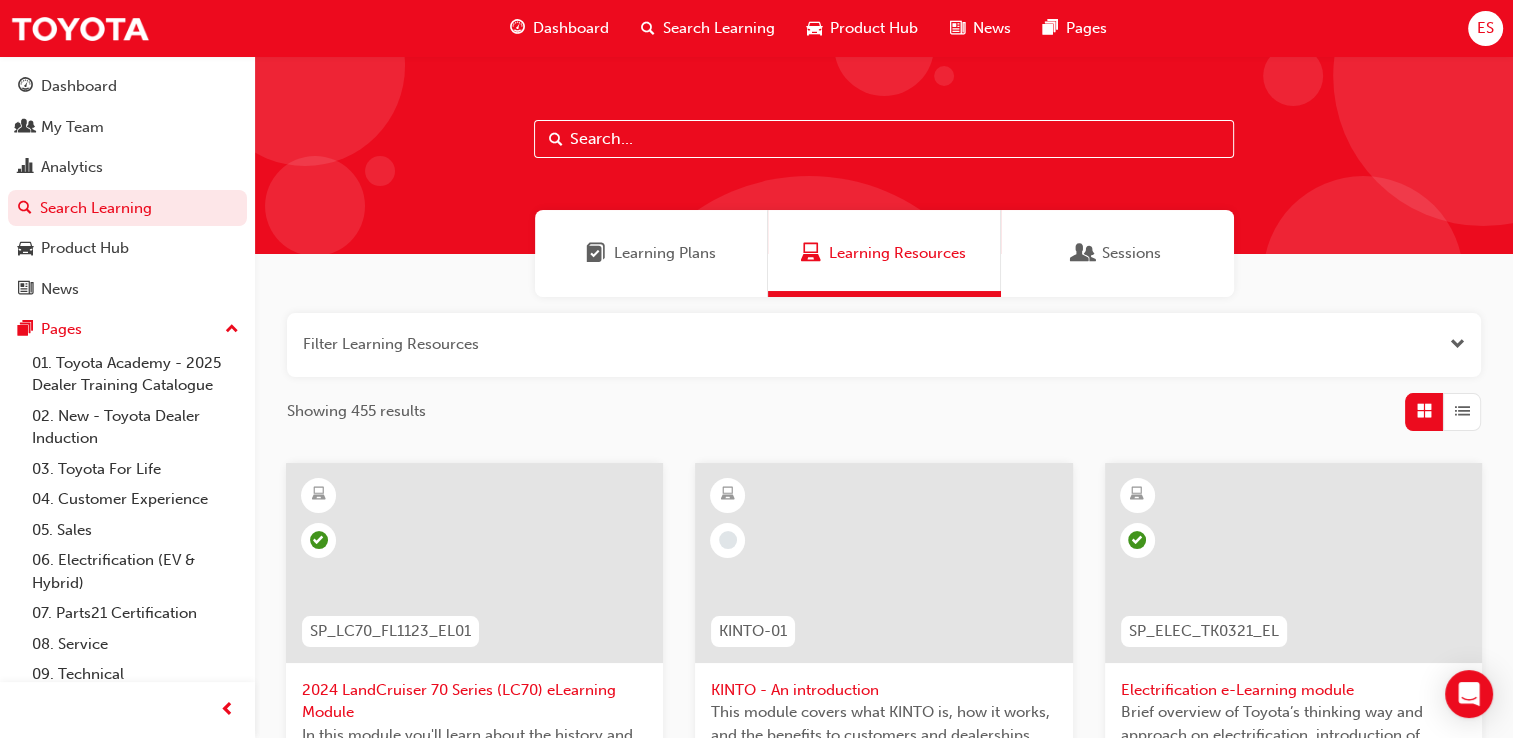 click at bounding box center (884, 139) 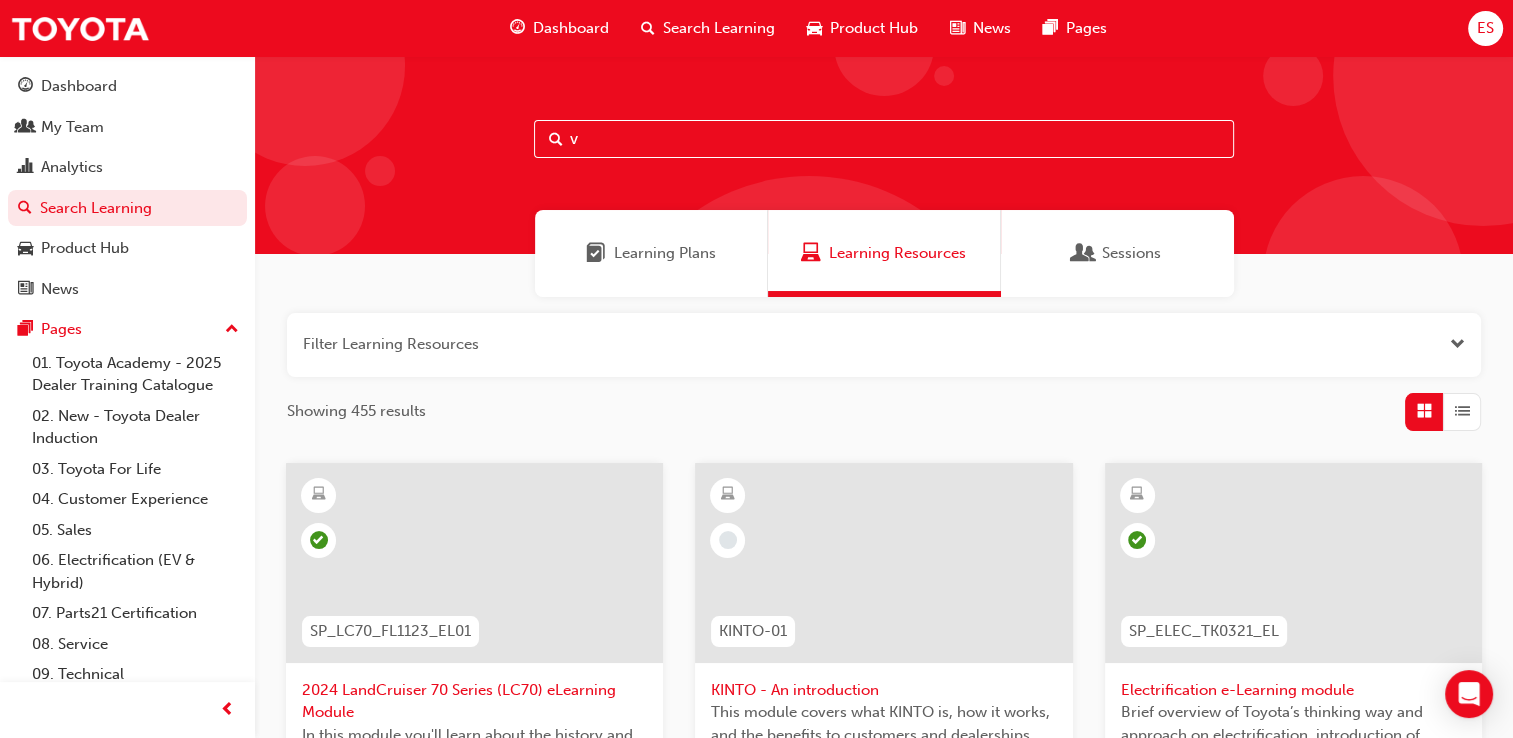 type on "v" 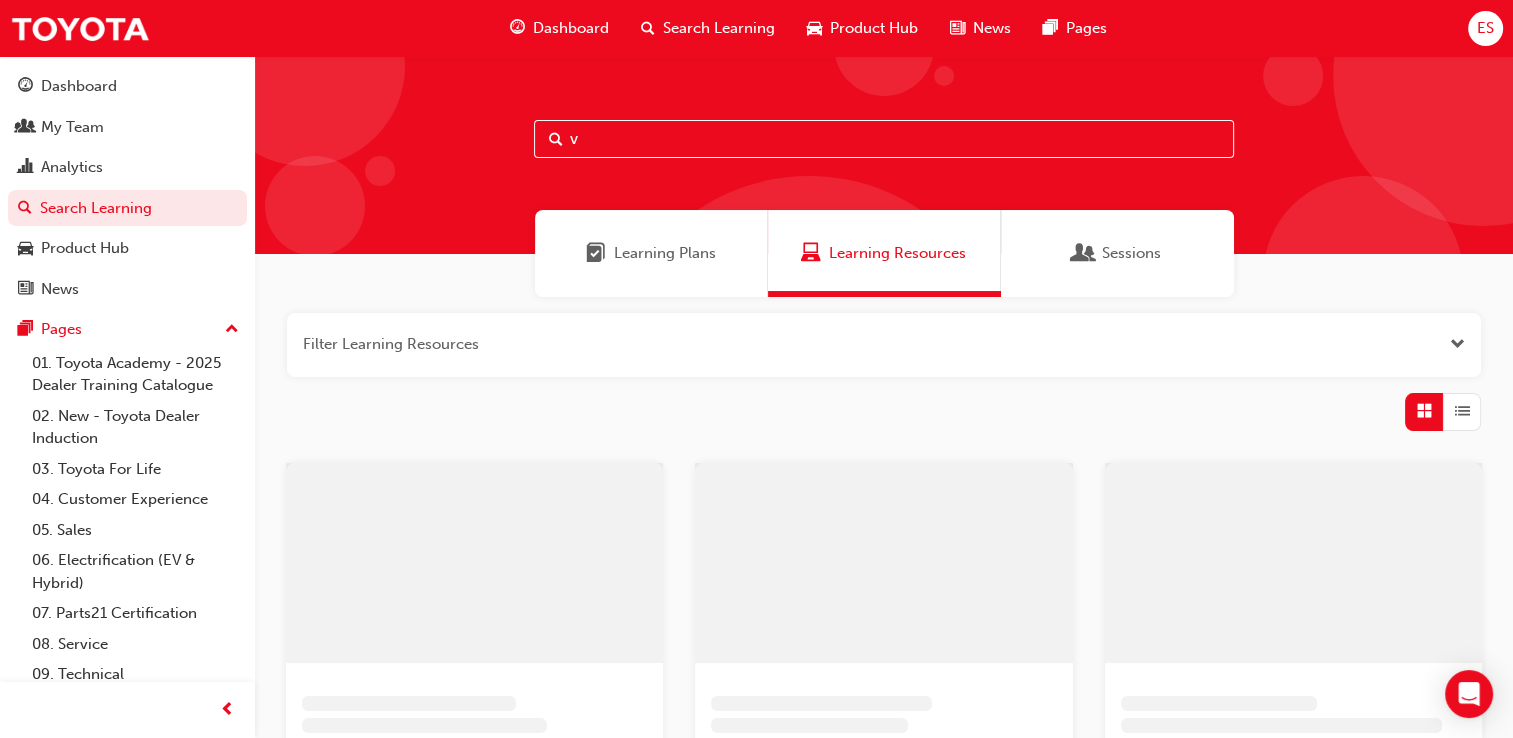 click on "v" at bounding box center [884, 139] 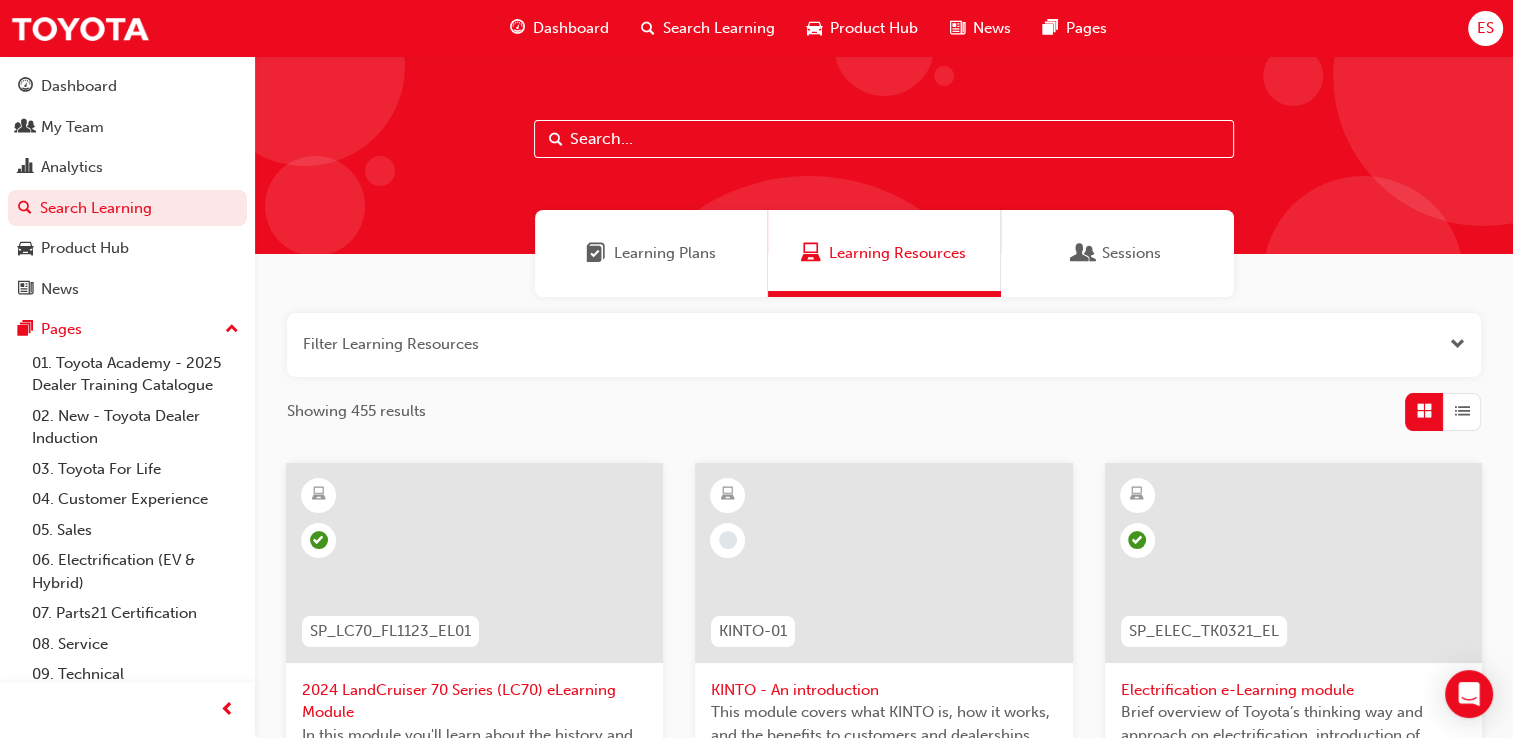 type on "v" 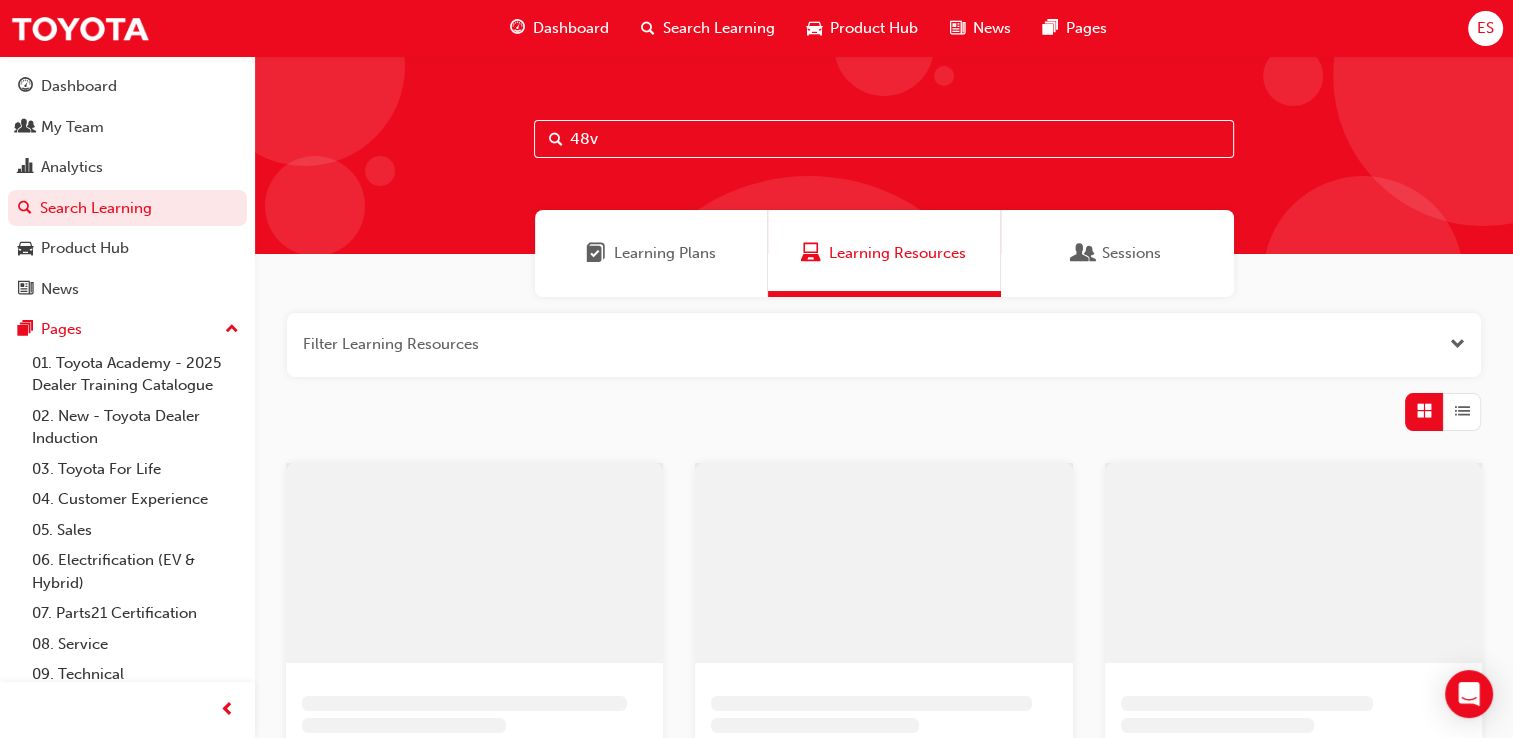 type on "48v" 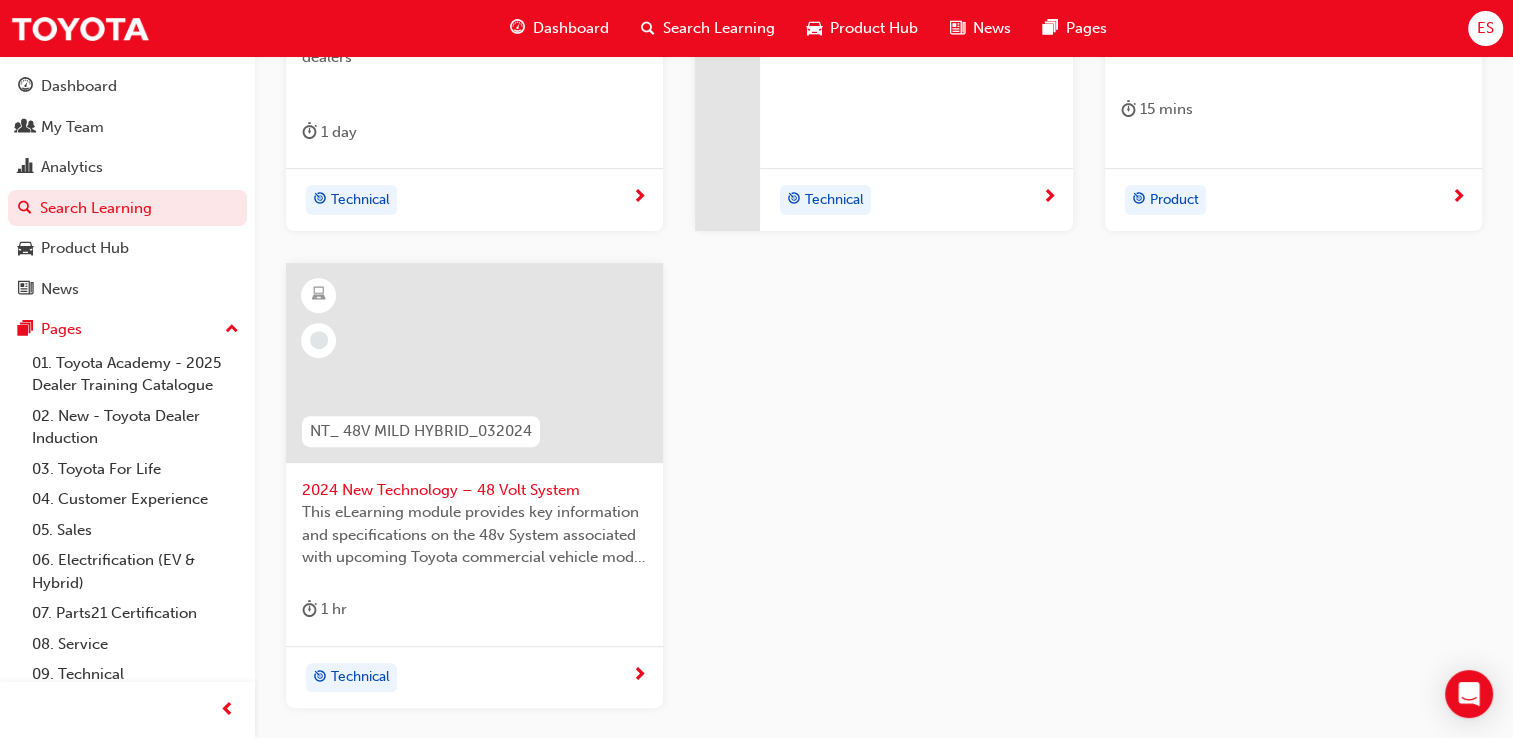 scroll, scrollTop: 0, scrollLeft: 0, axis: both 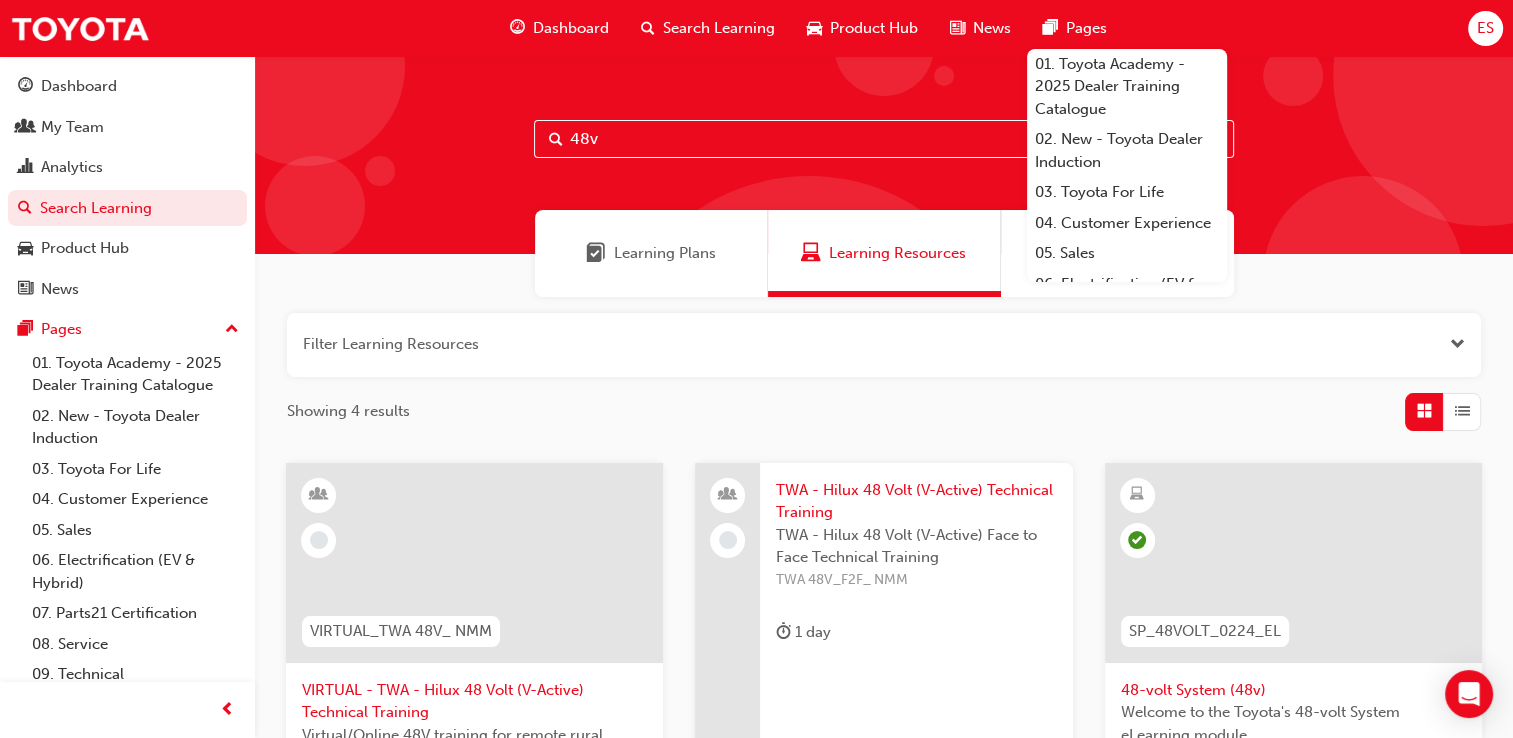 click at bounding box center (1050, 28) 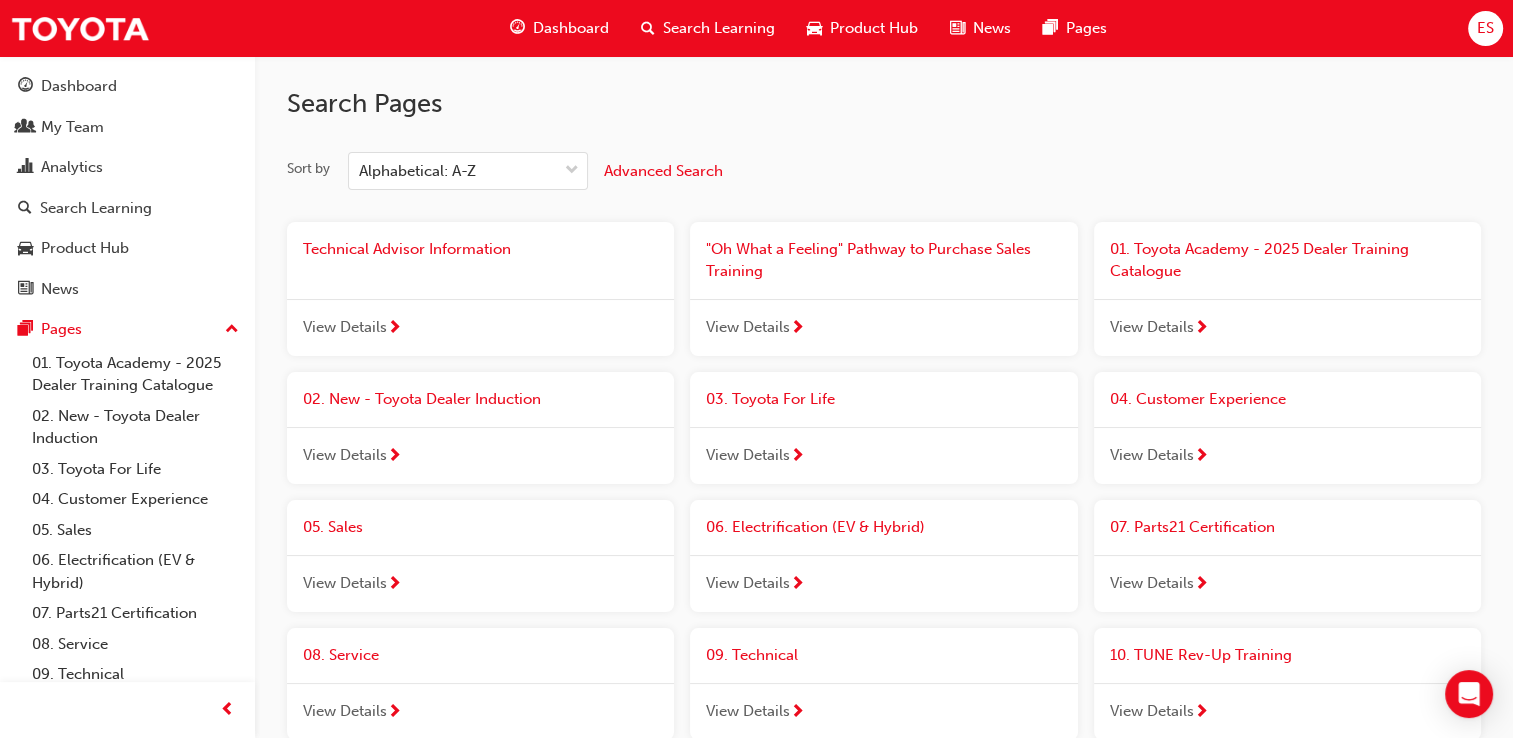 click on "Advanced Search" at bounding box center [663, 171] 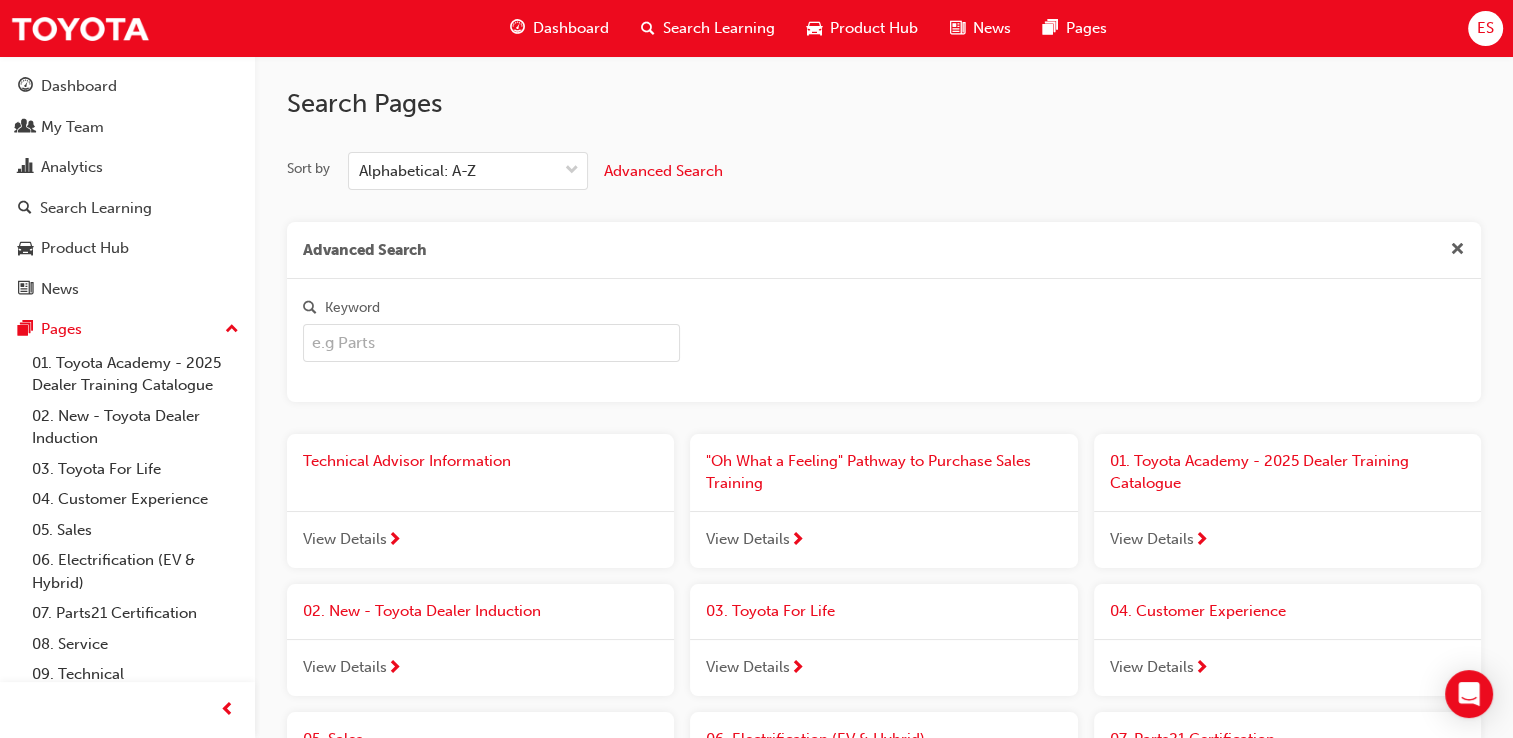 click on "Keyword" at bounding box center (491, 343) 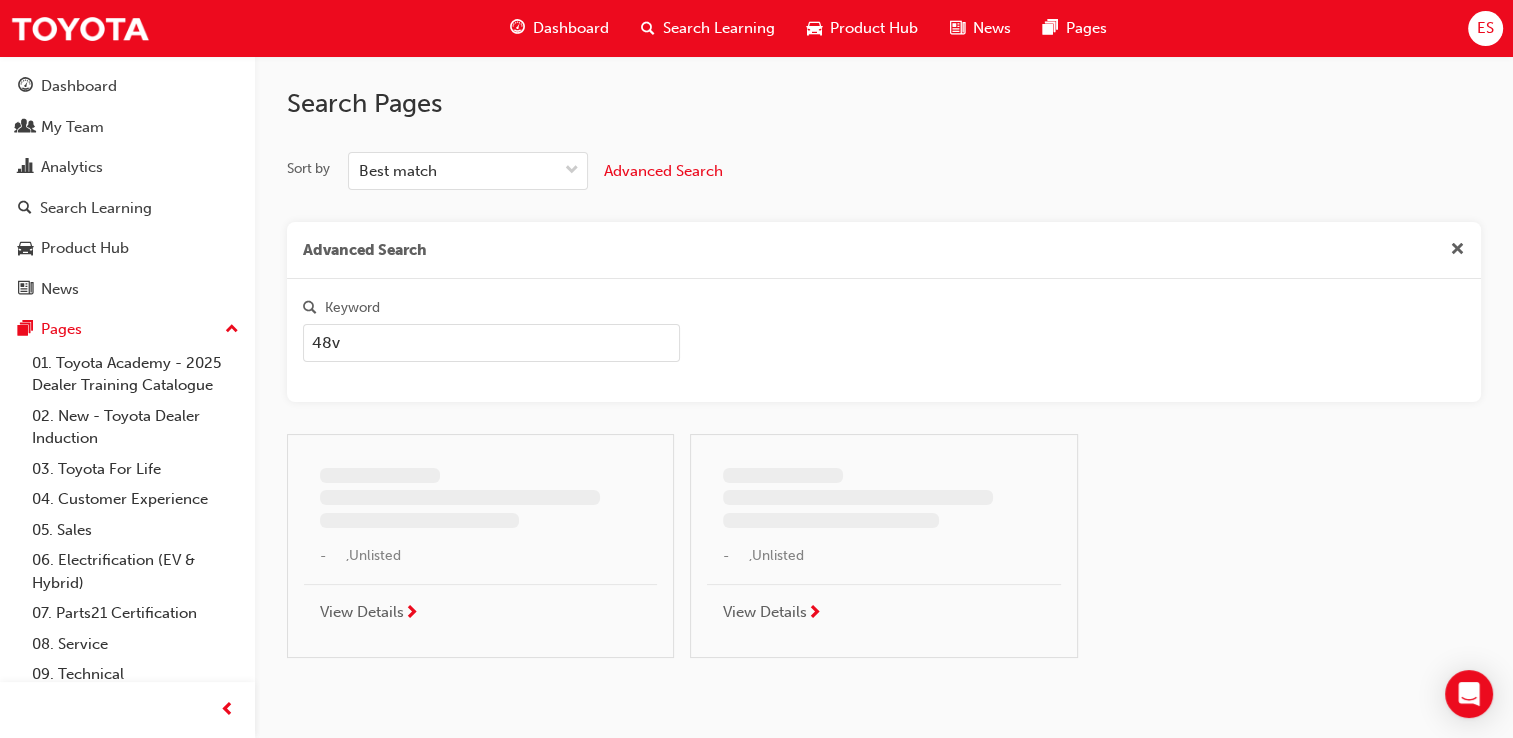 type on "48v" 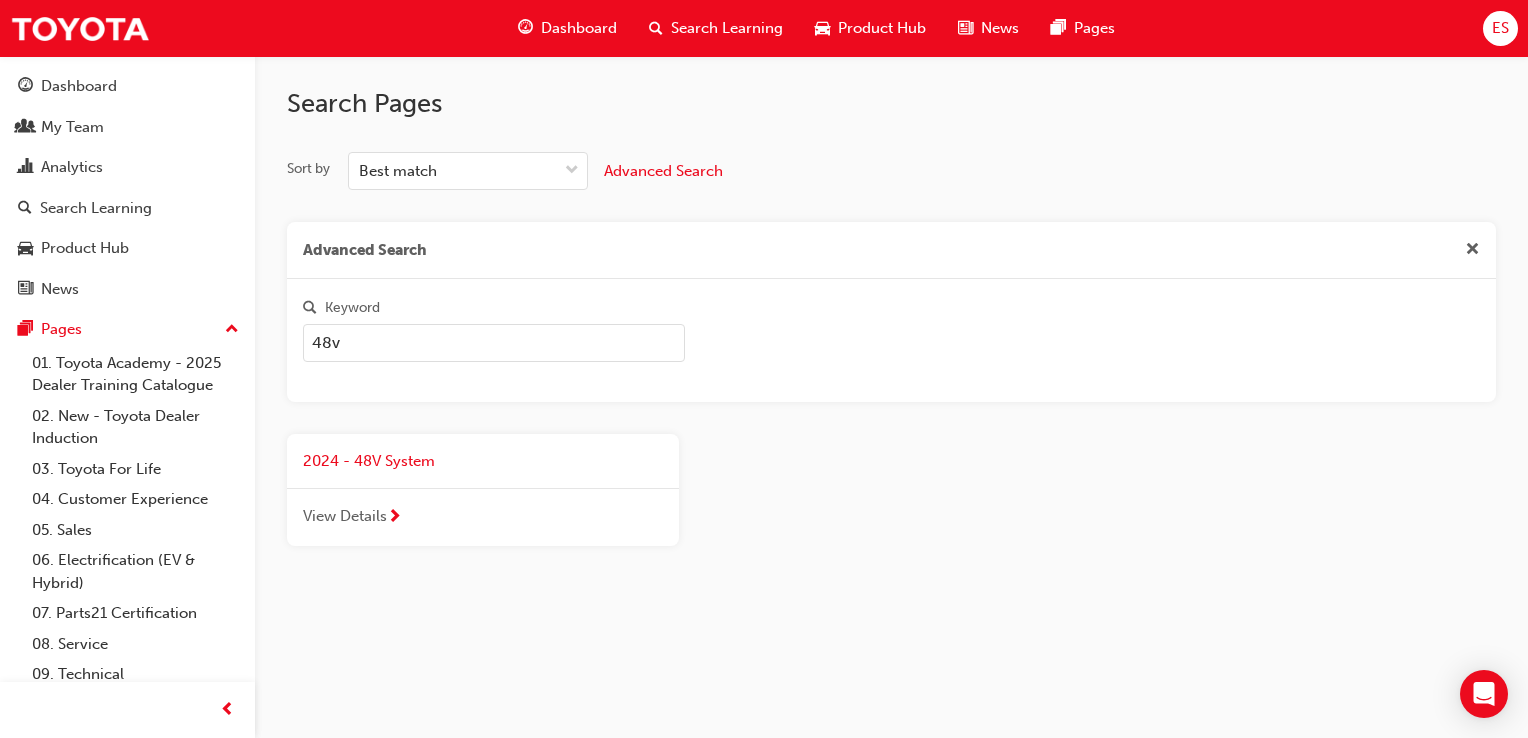 click on "View Details" at bounding box center [345, 516] 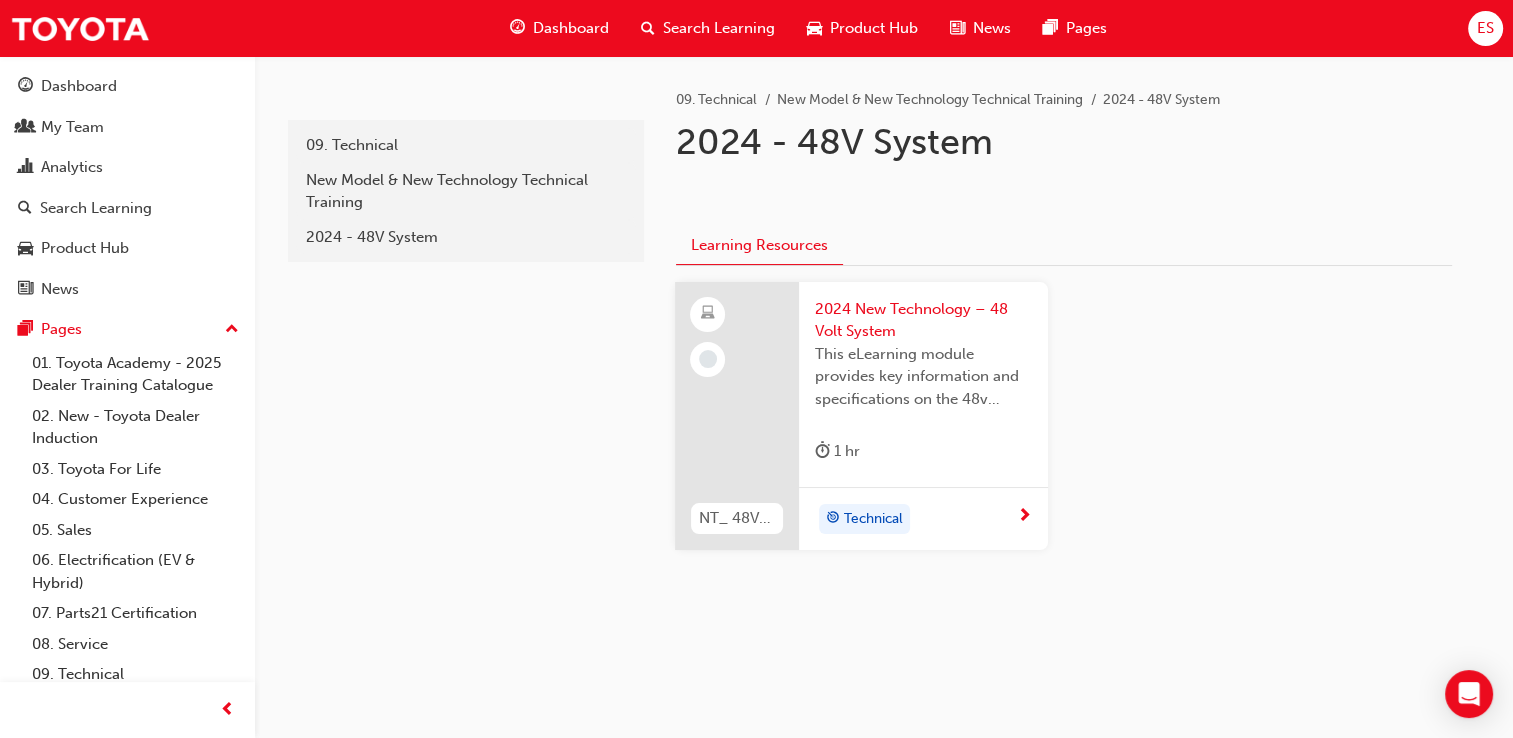 click on "2024 New Technology – 48 Volt System" at bounding box center [923, 320] 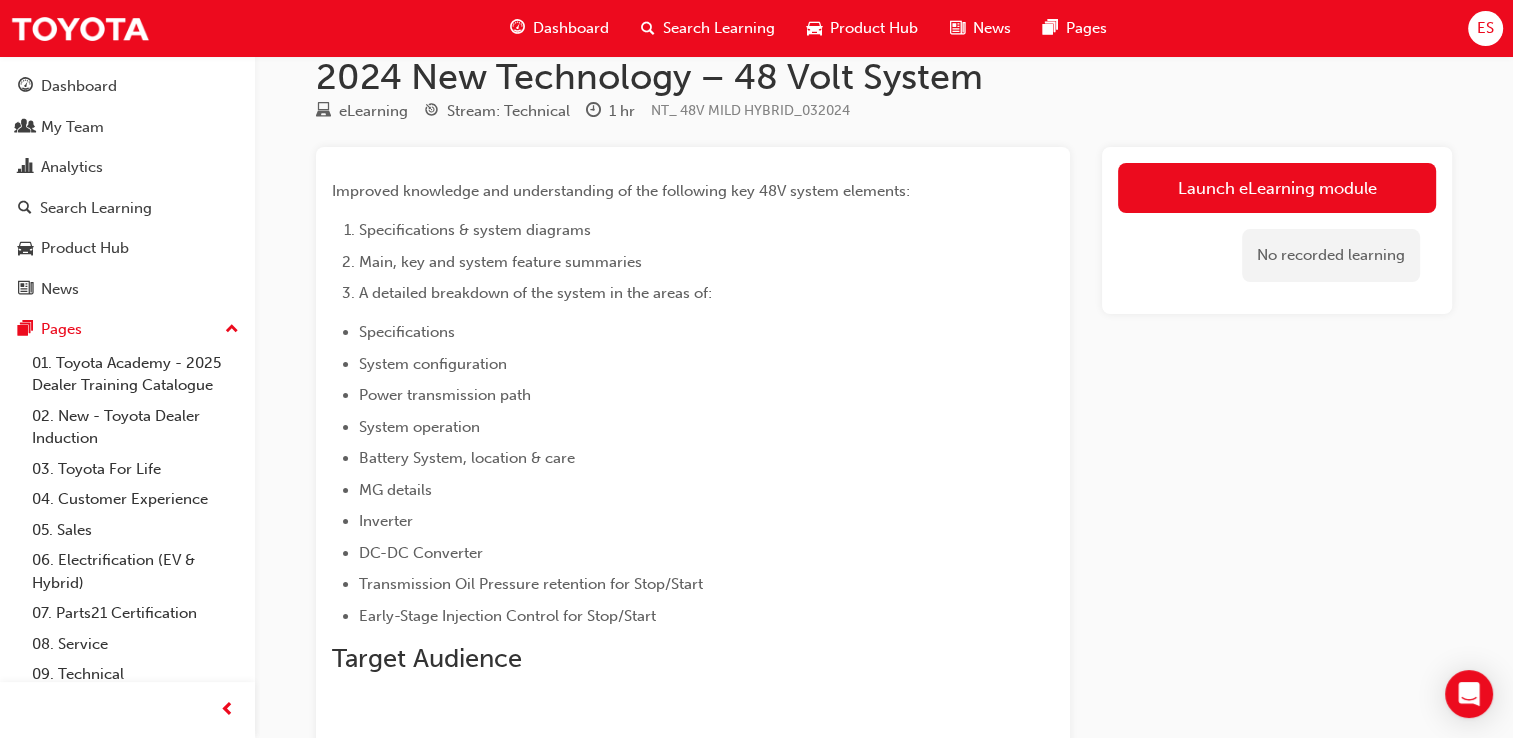 scroll, scrollTop: 0, scrollLeft: 0, axis: both 